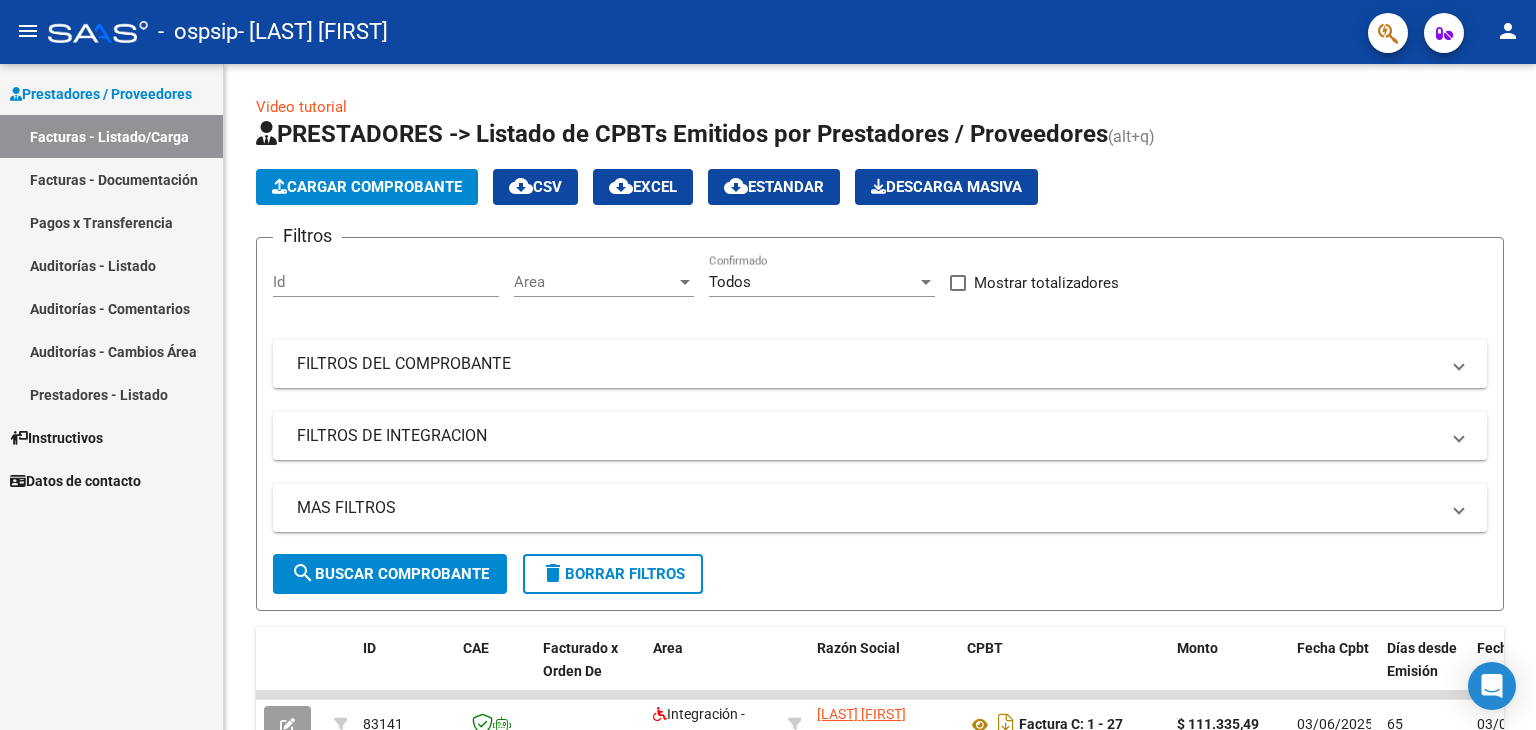 scroll, scrollTop: 0, scrollLeft: 0, axis: both 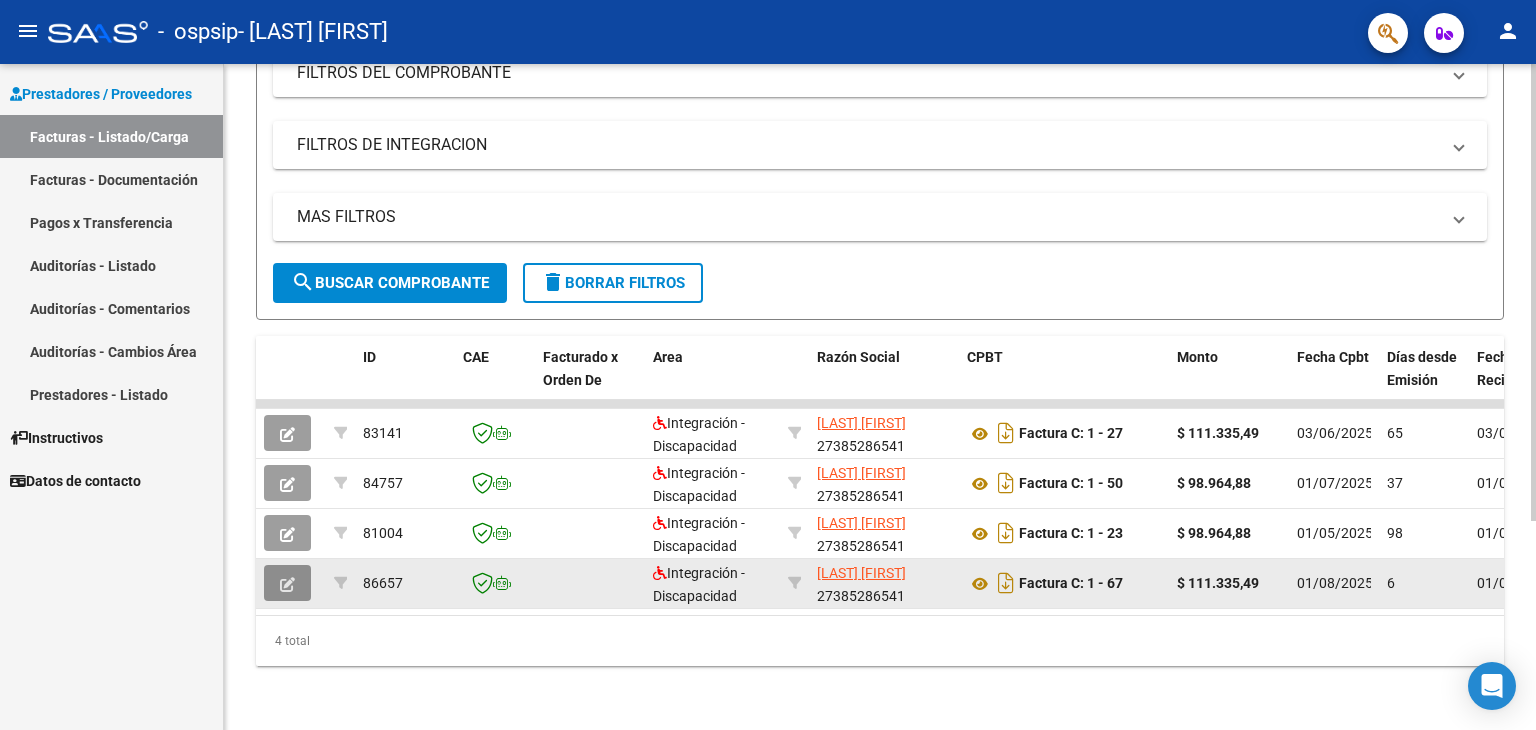 click 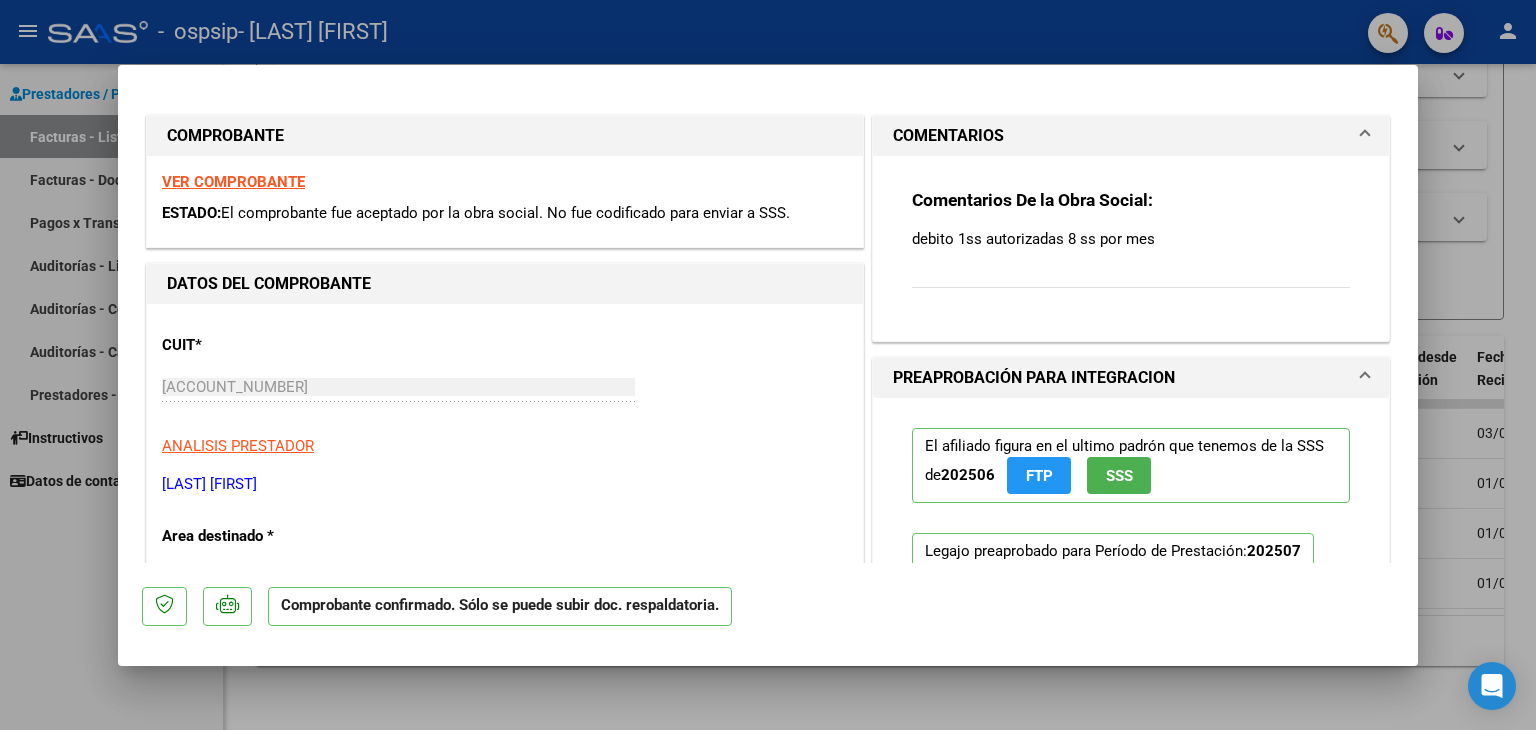 click at bounding box center [768, 365] 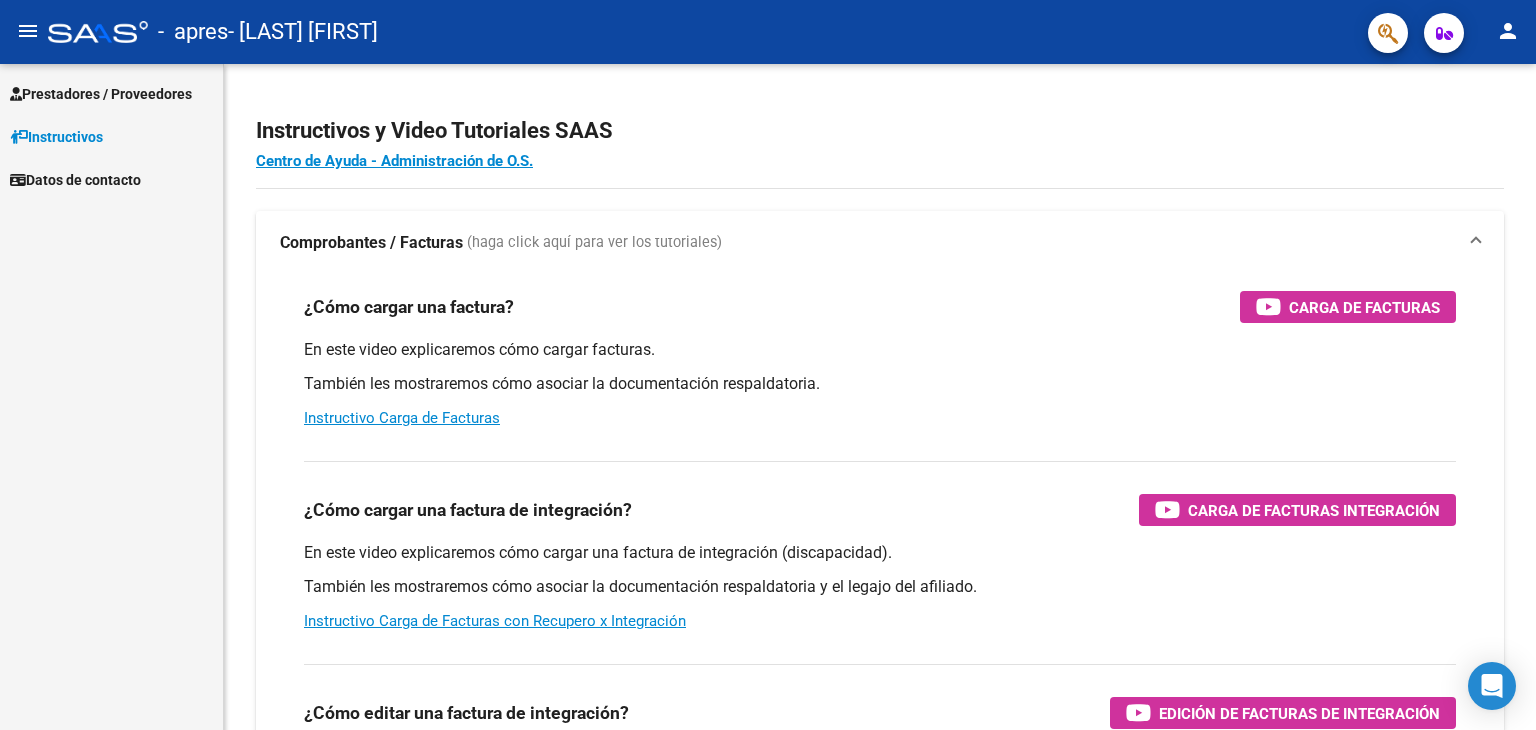 scroll, scrollTop: 0, scrollLeft: 0, axis: both 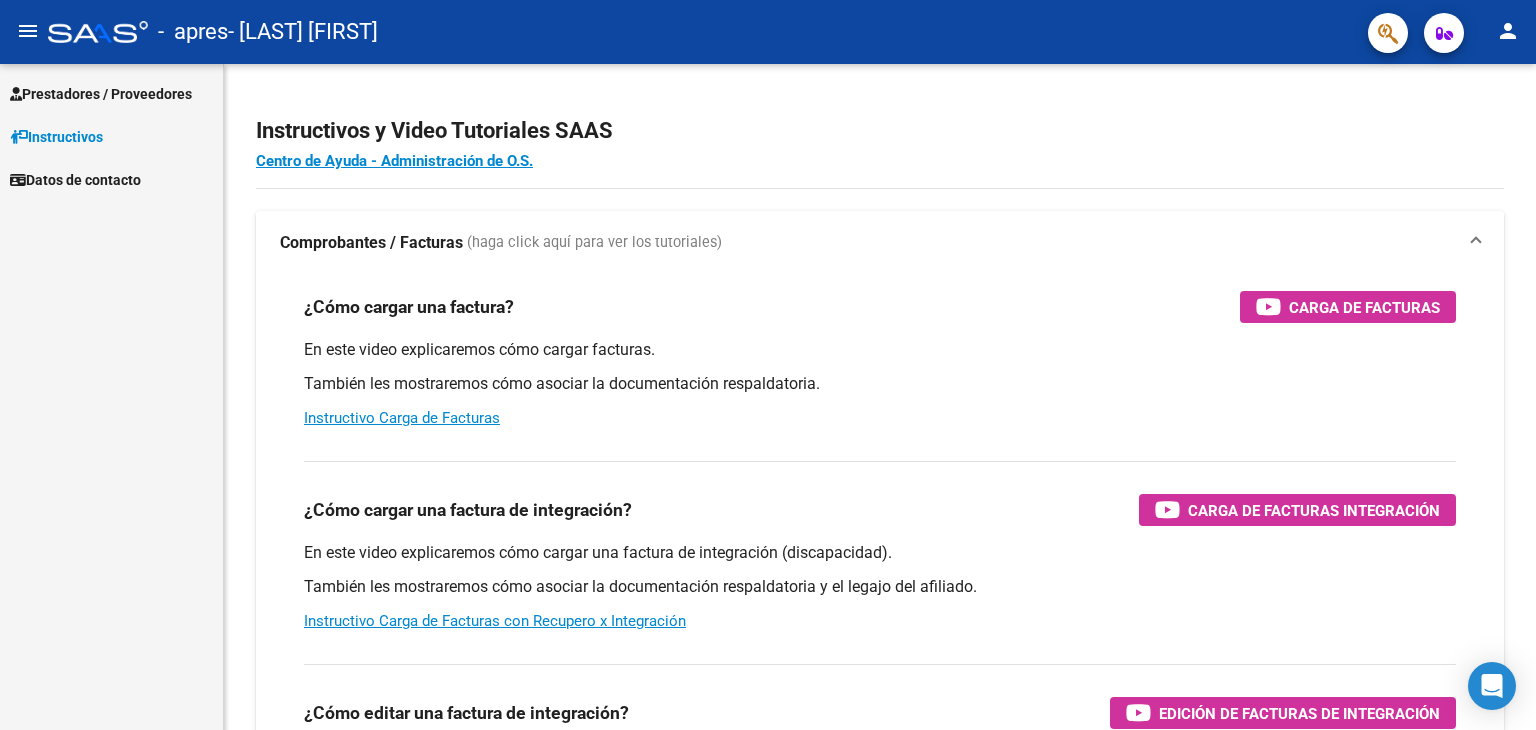 click on "Prestadores / Proveedores" at bounding box center [111, 93] 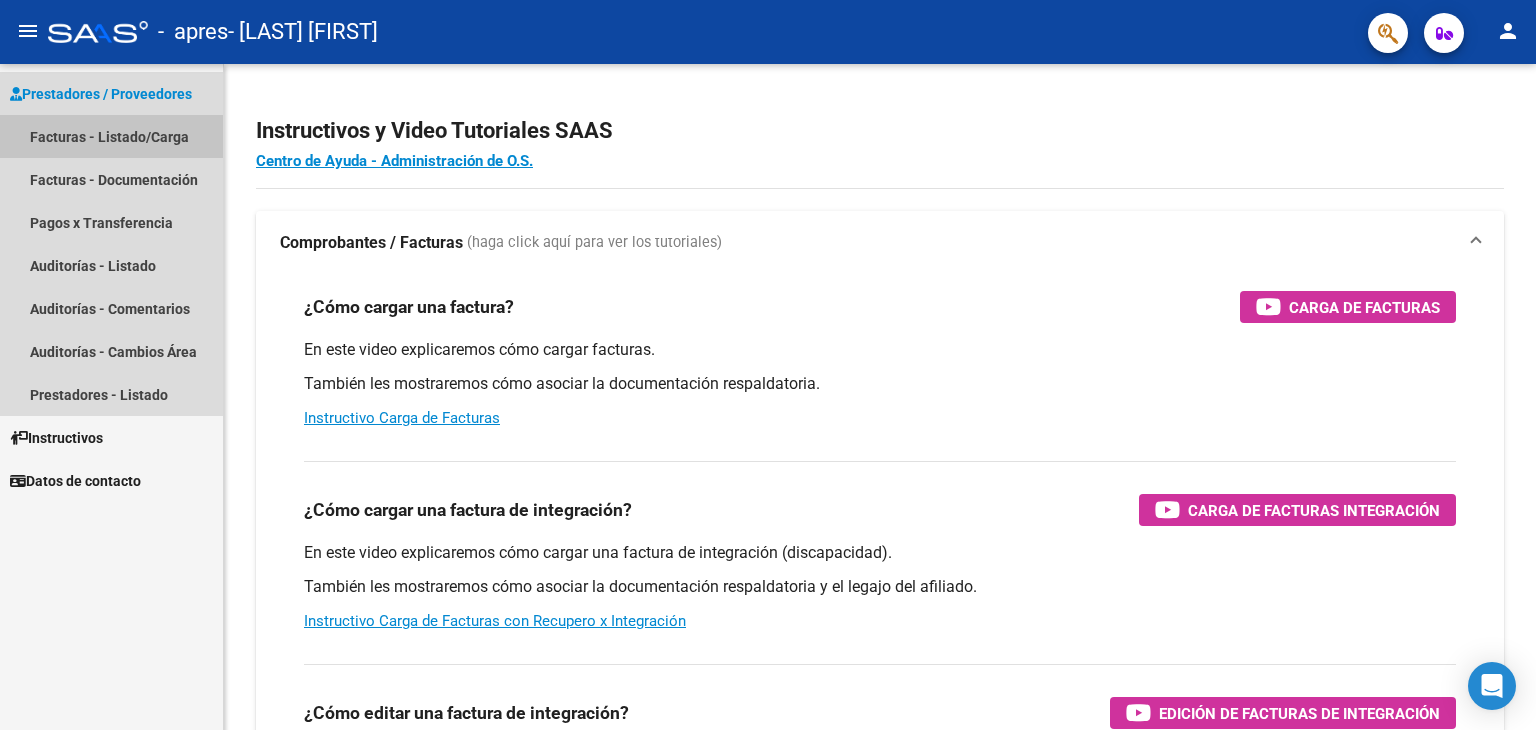 click on "Facturas - Listado/Carga" at bounding box center [111, 136] 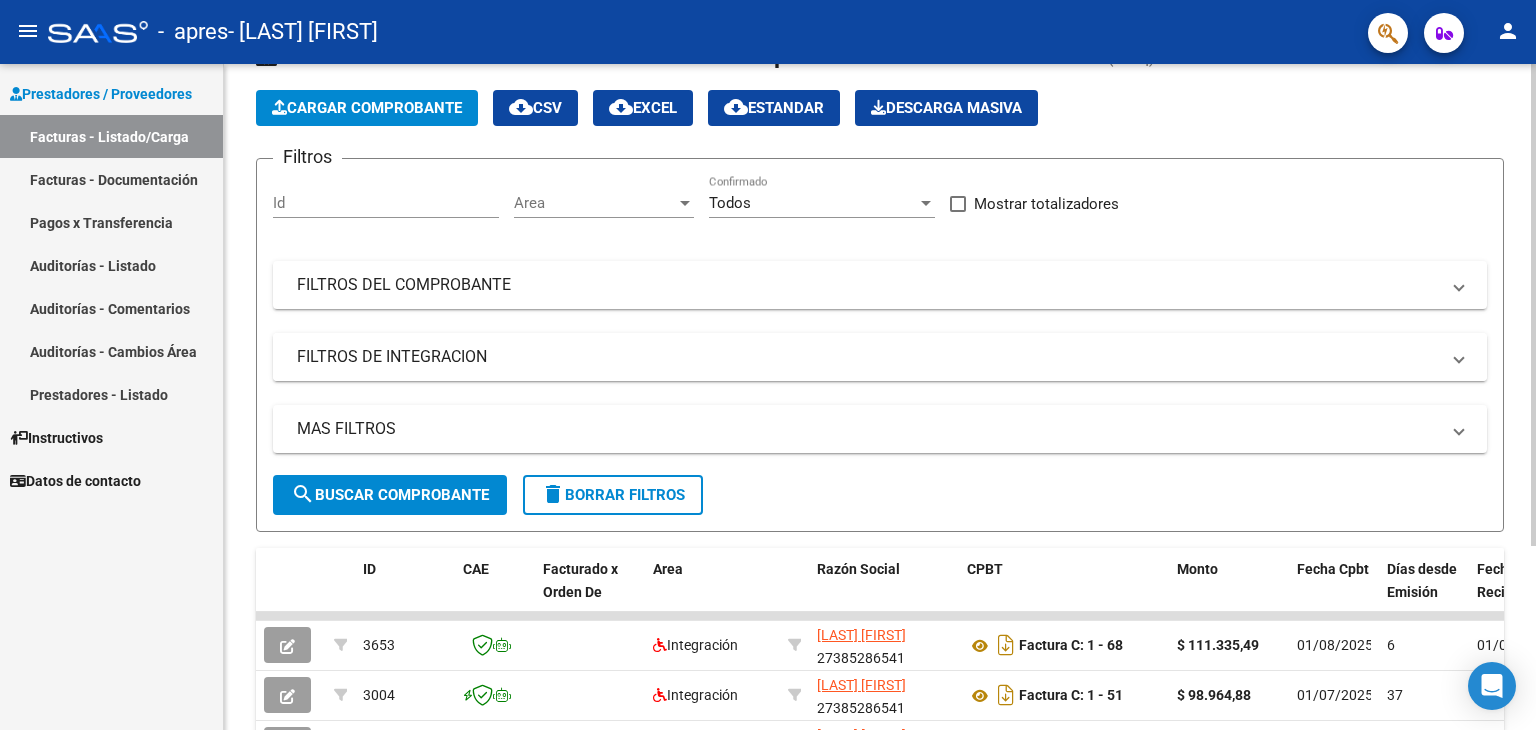 scroll, scrollTop: 253, scrollLeft: 0, axis: vertical 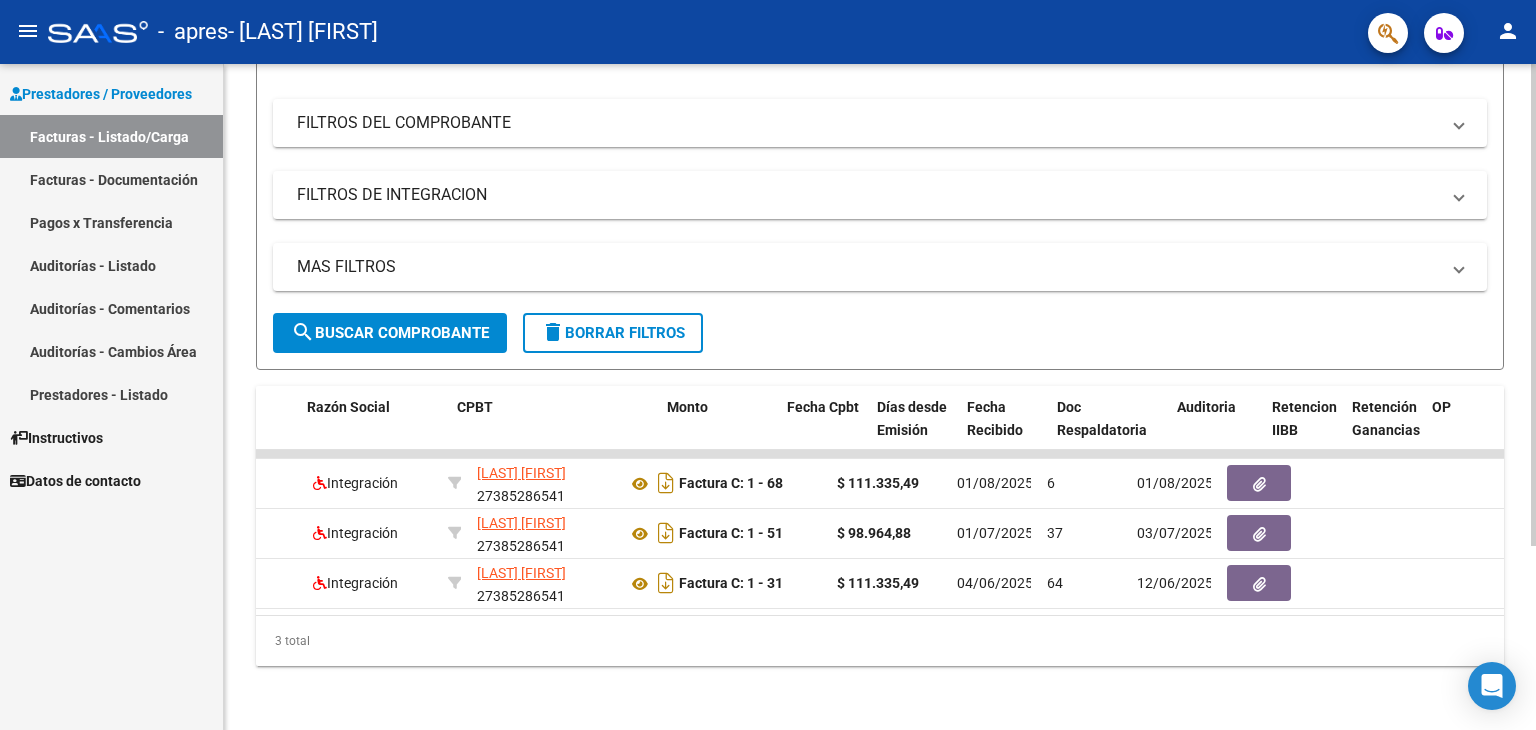 click on "3 total" 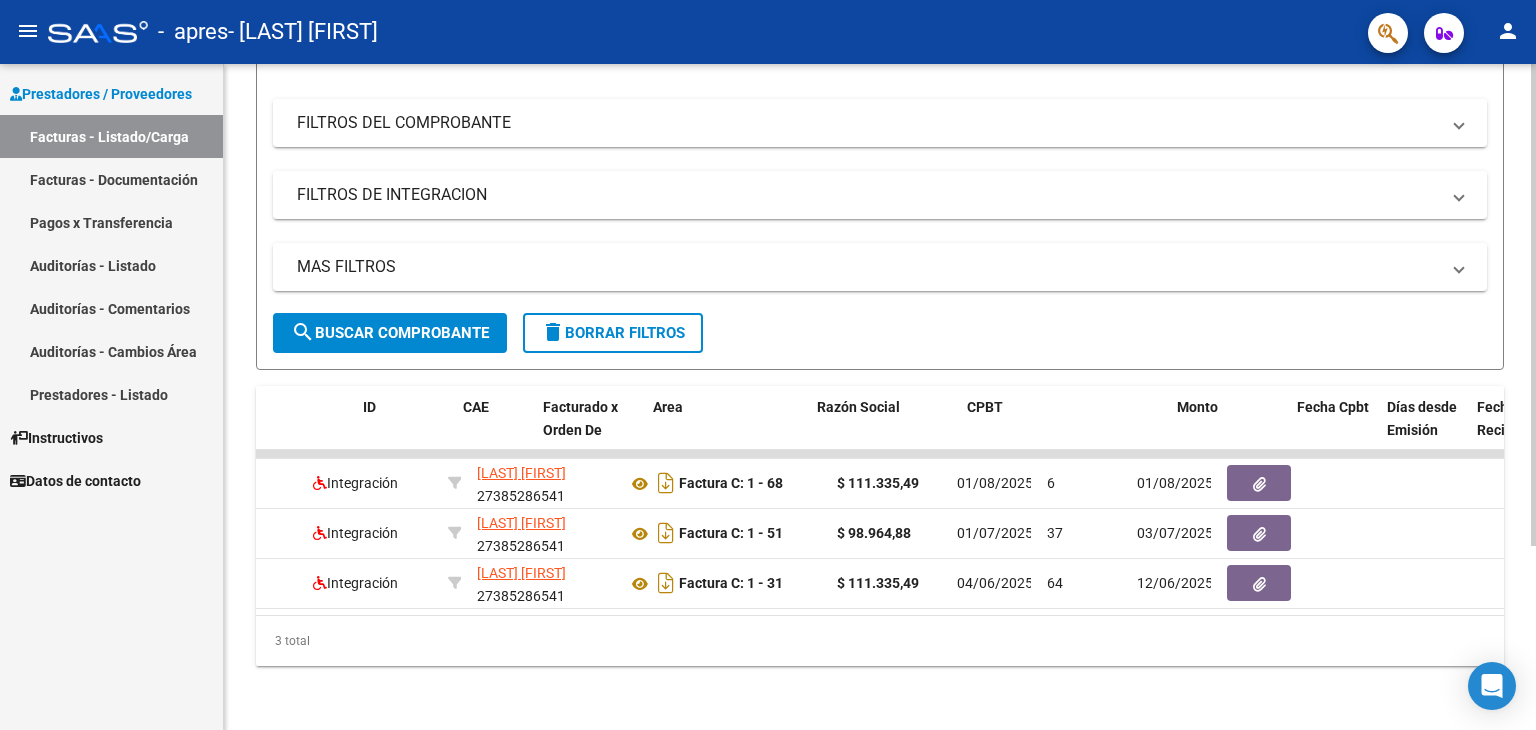 scroll, scrollTop: 0, scrollLeft: 0, axis: both 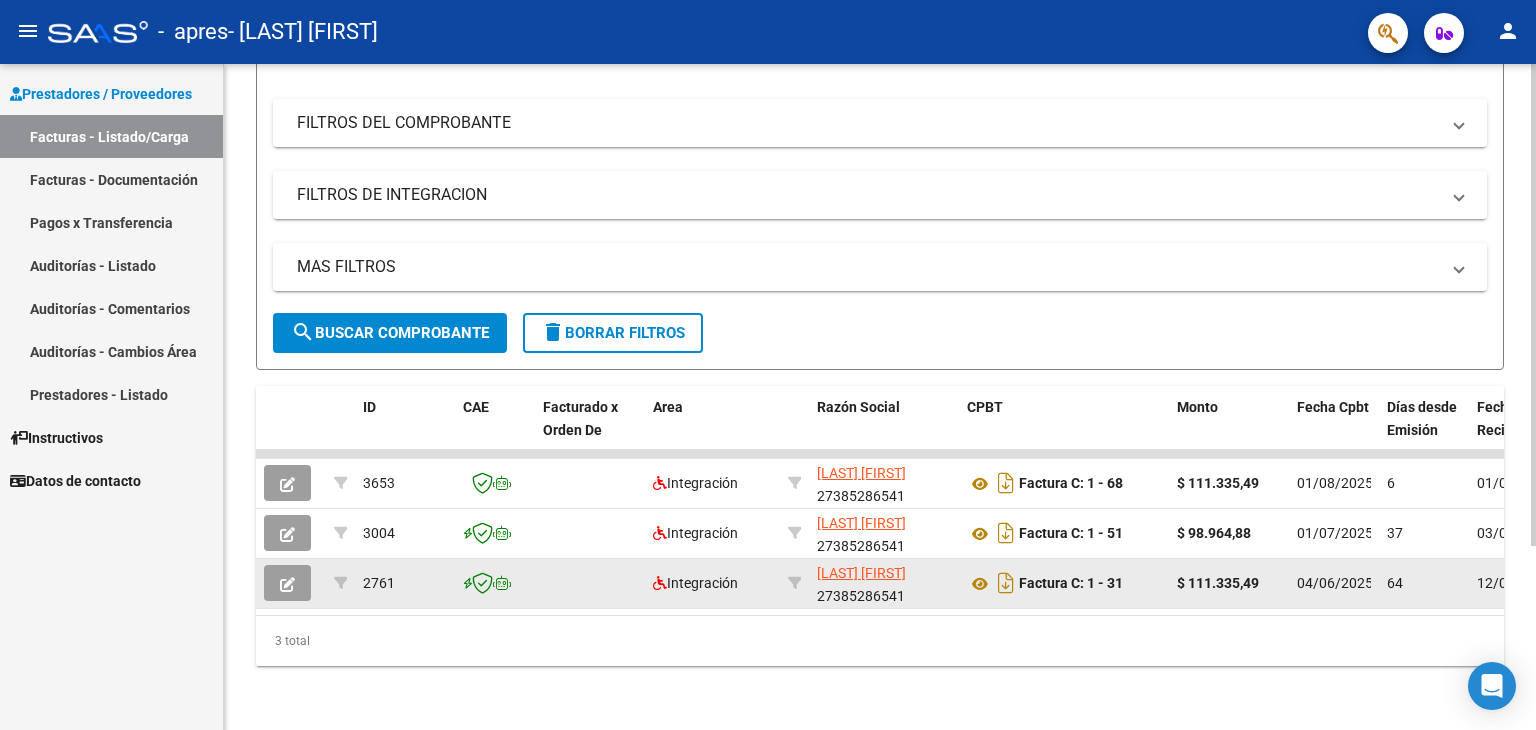 click 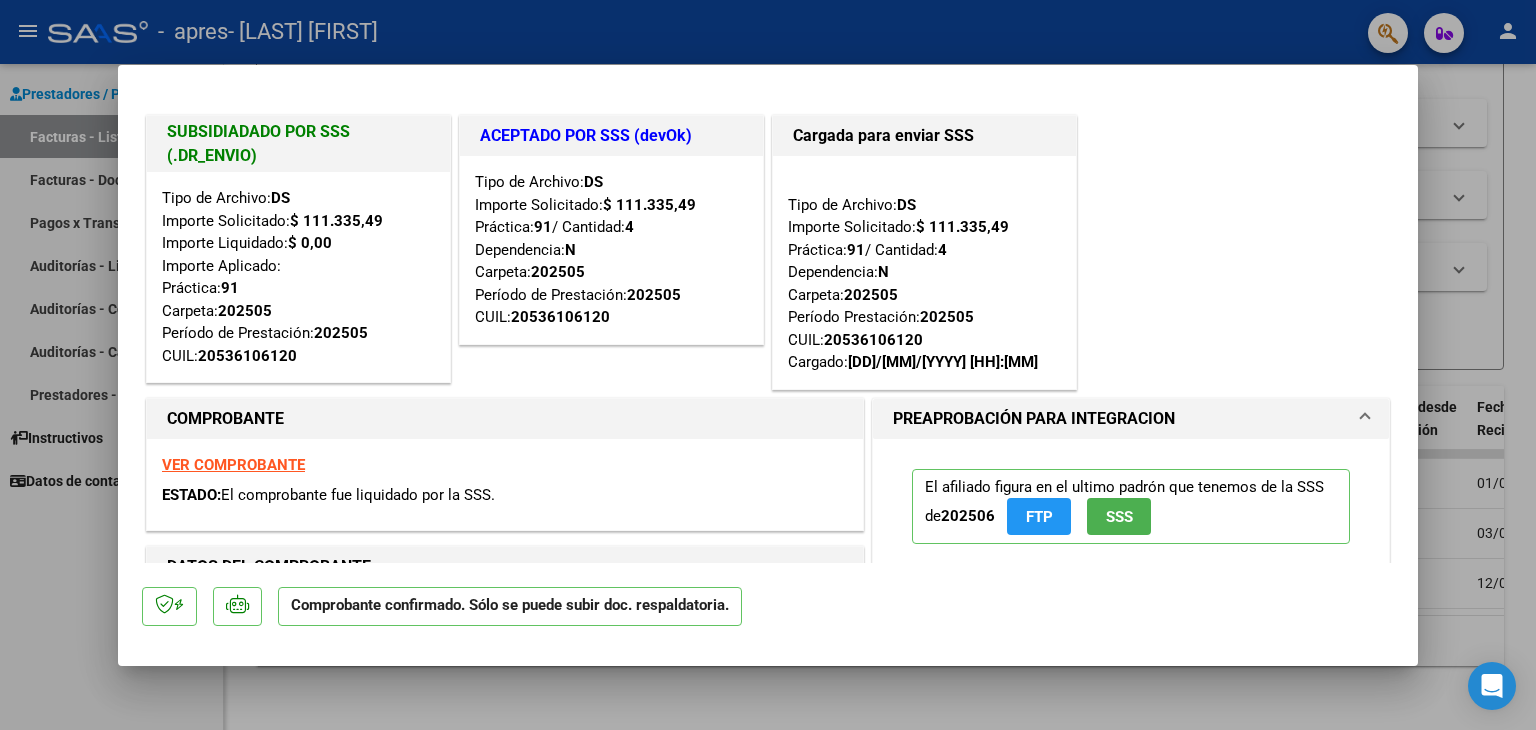 click at bounding box center [768, 365] 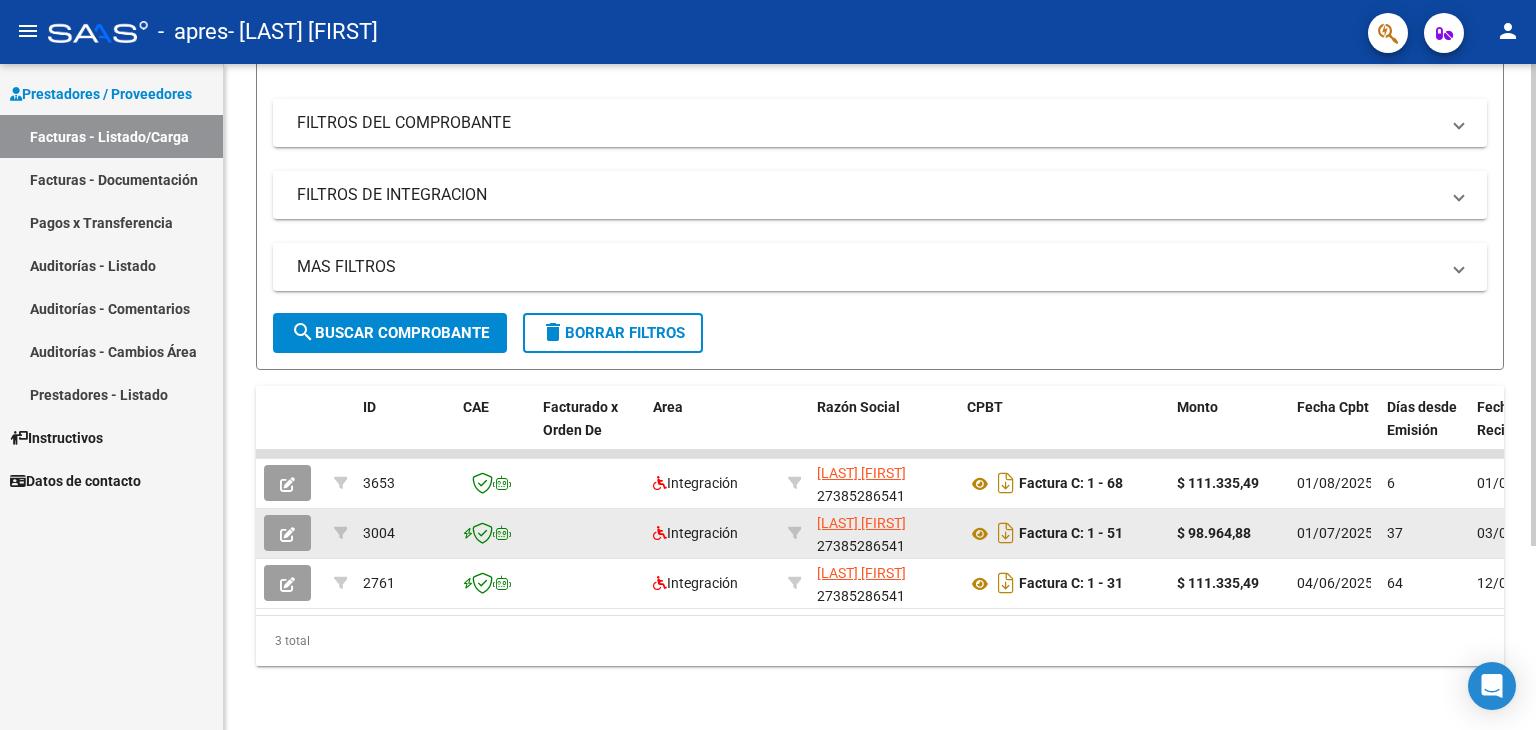 click 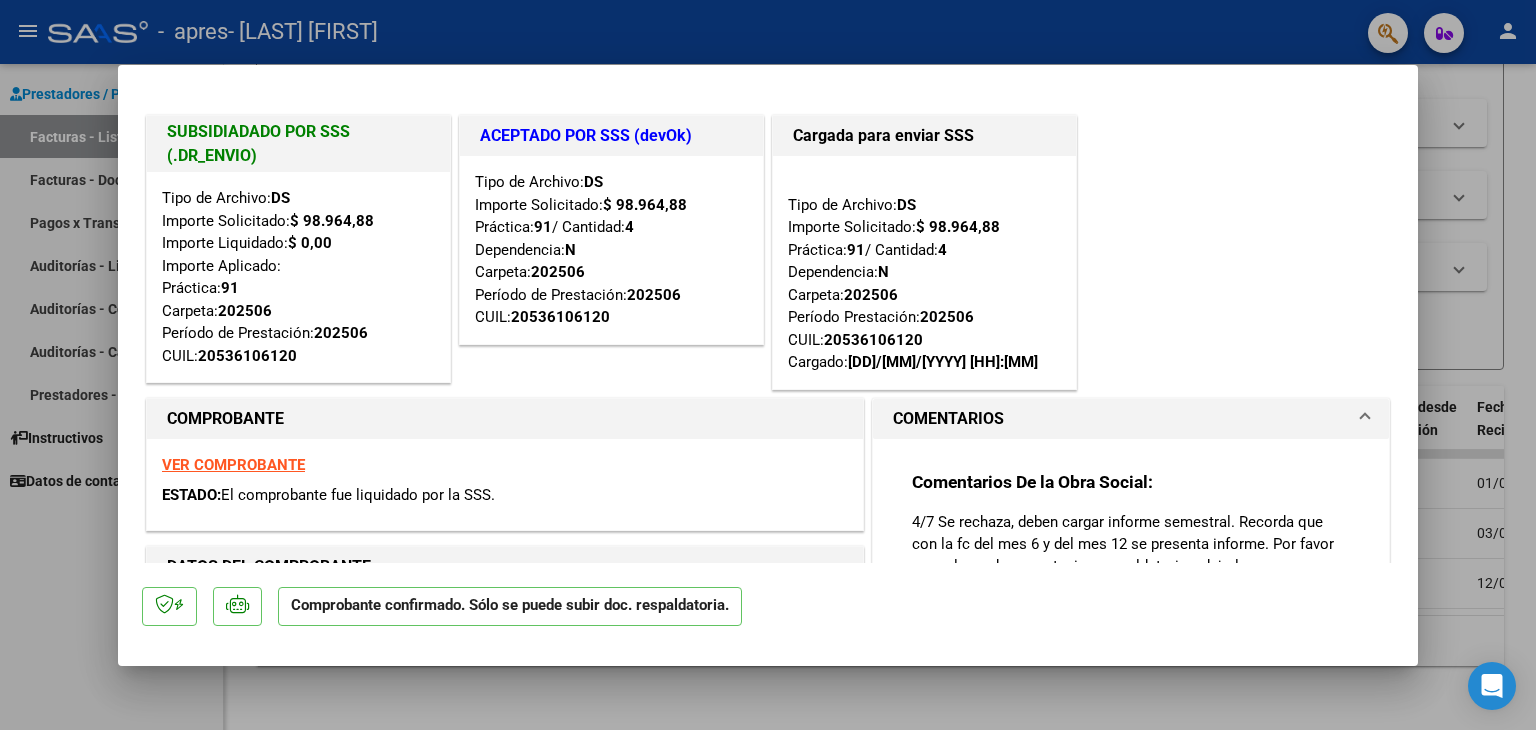 click at bounding box center [768, 365] 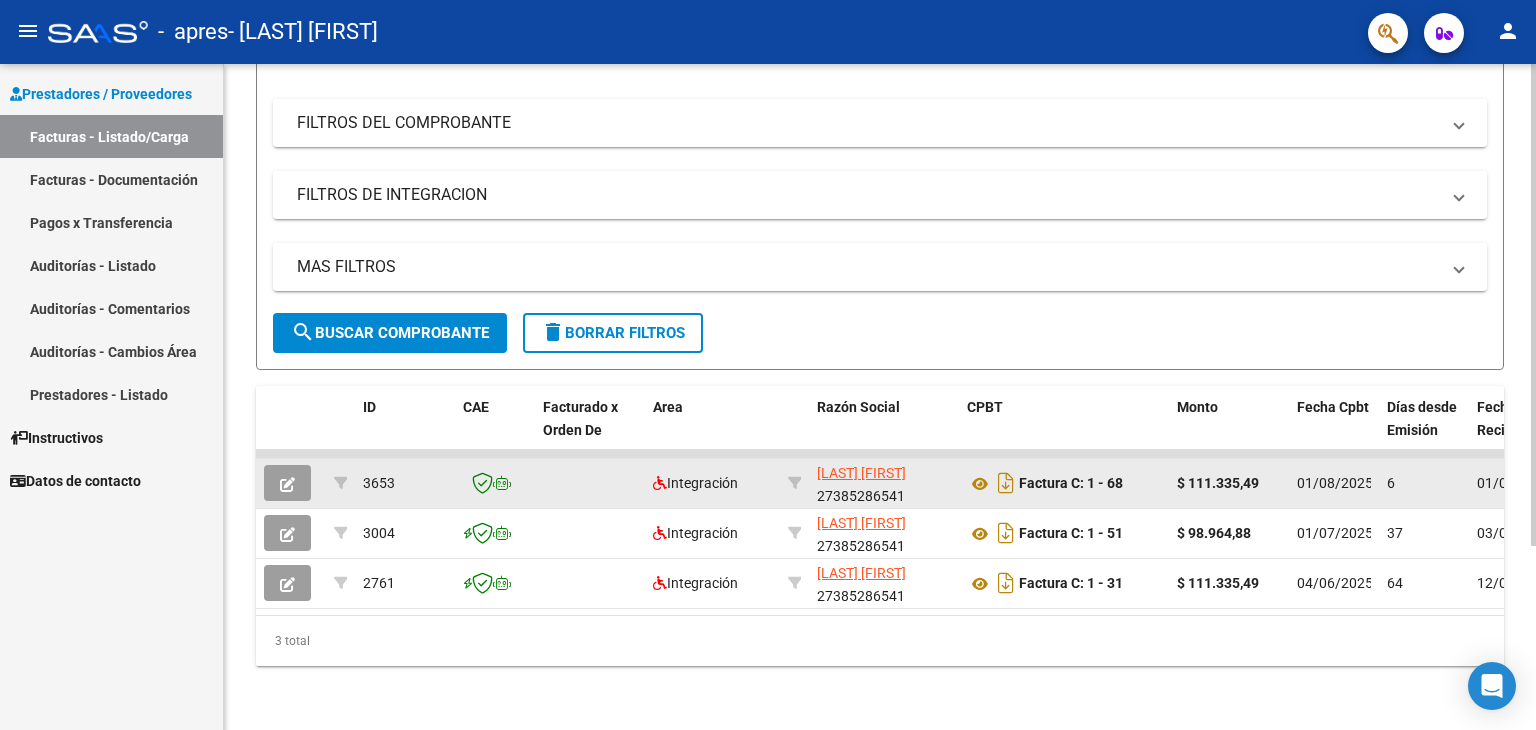 click 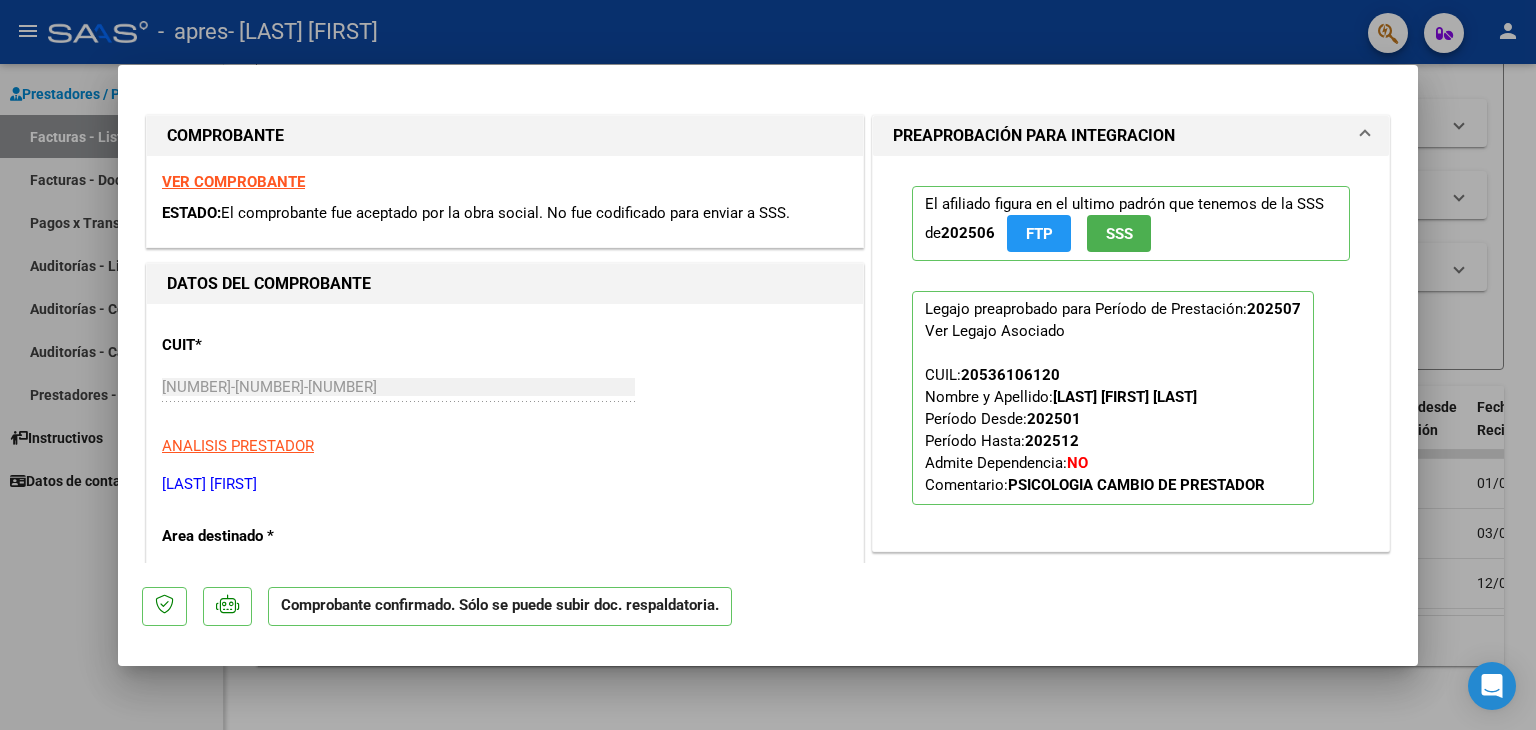 click at bounding box center [768, 365] 